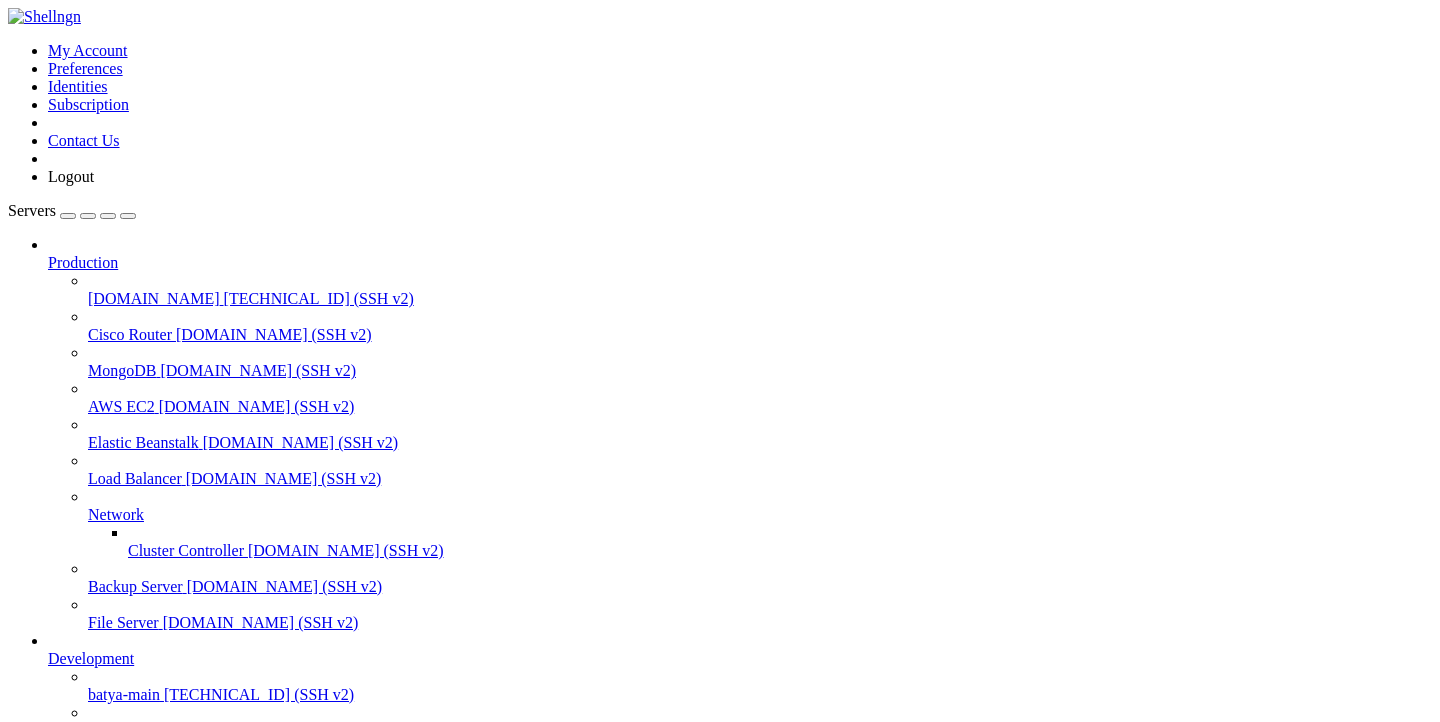 scroll, scrollTop: 0, scrollLeft: 0, axis: both 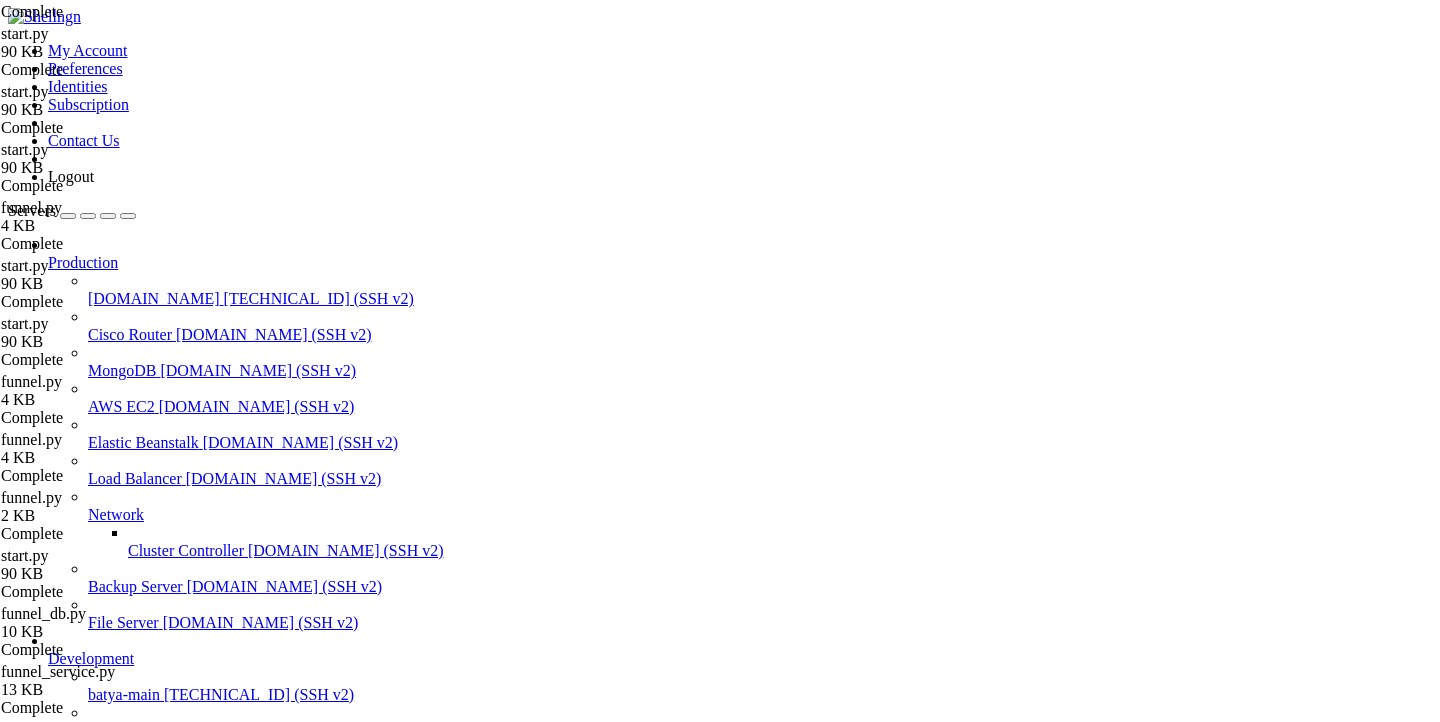 click on "Reconnect" at bounding box center [48, 1997] 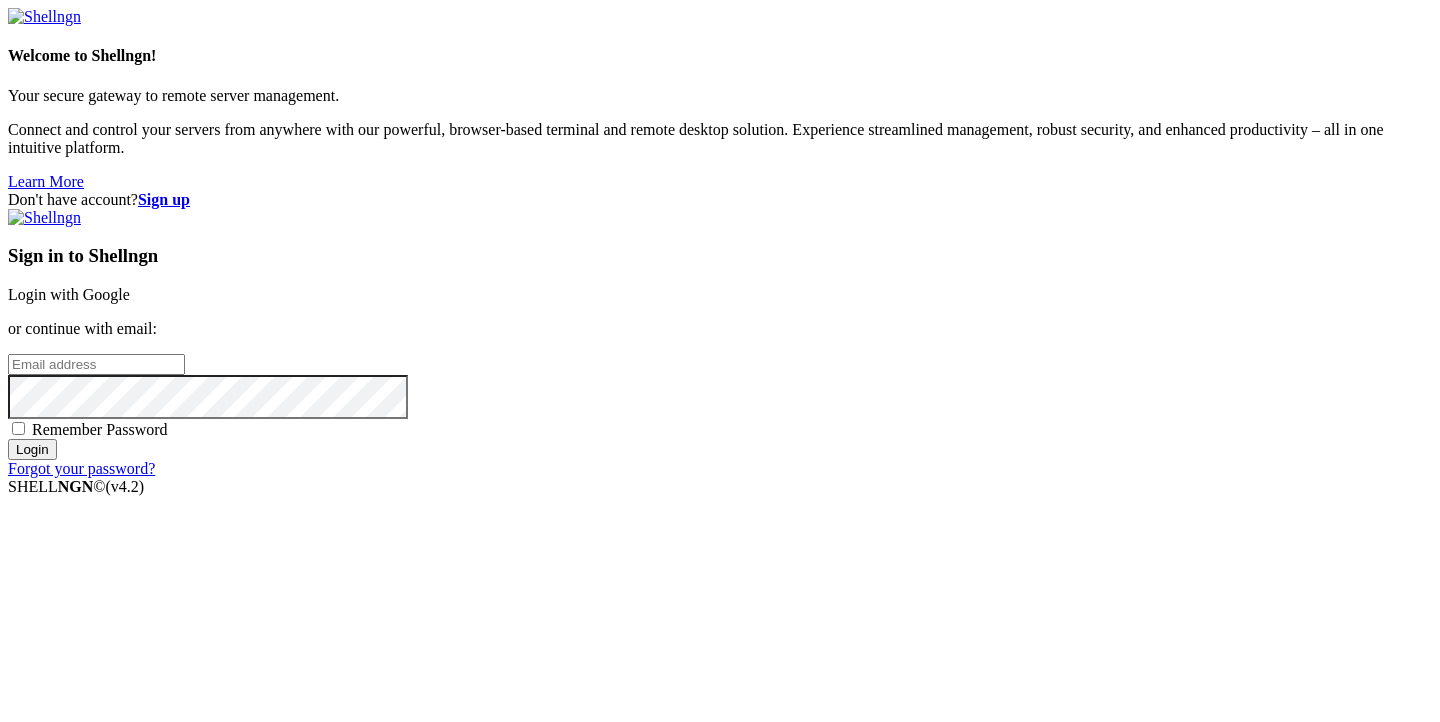 click on "Sign in to Shellngn
Login with Google
or continue with email:
Remember Password
Login
Forgot your password?" at bounding box center (720, 343) 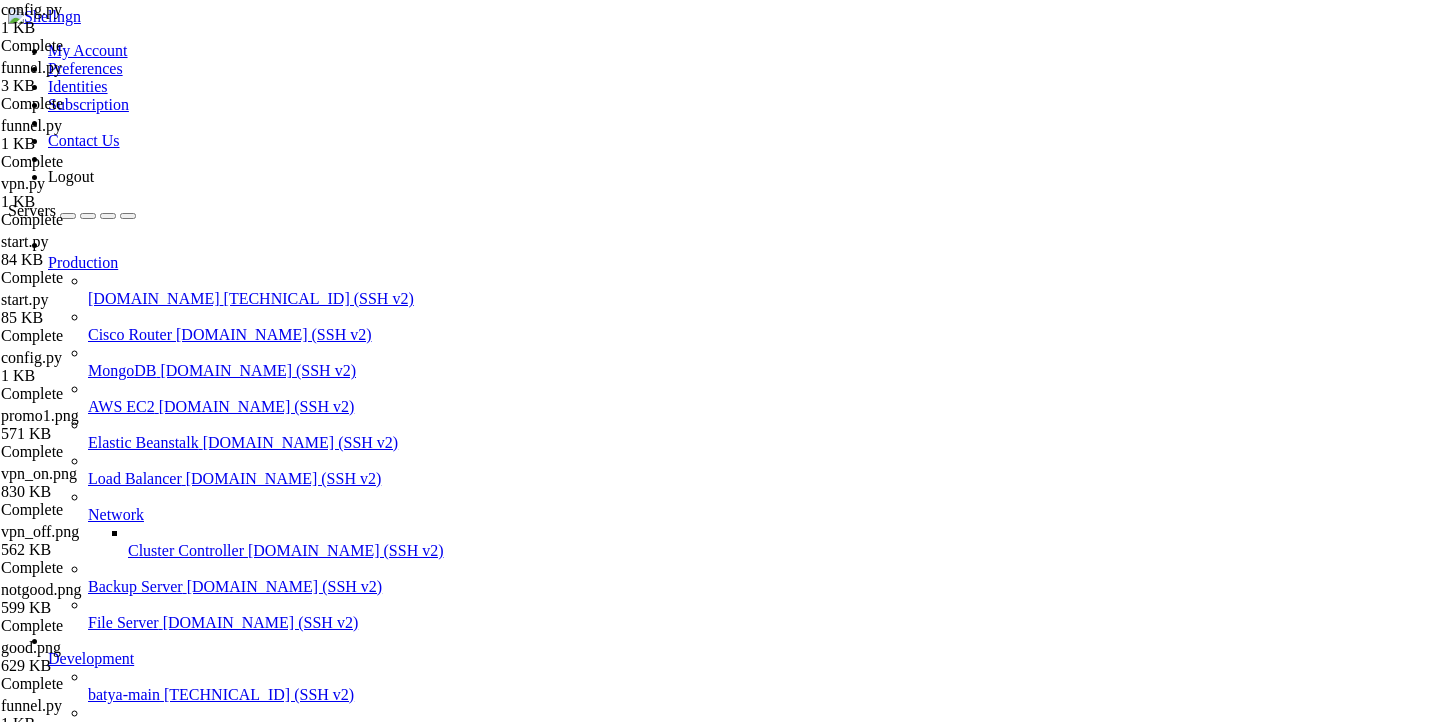 scroll, scrollTop: 0, scrollLeft: 0, axis: both 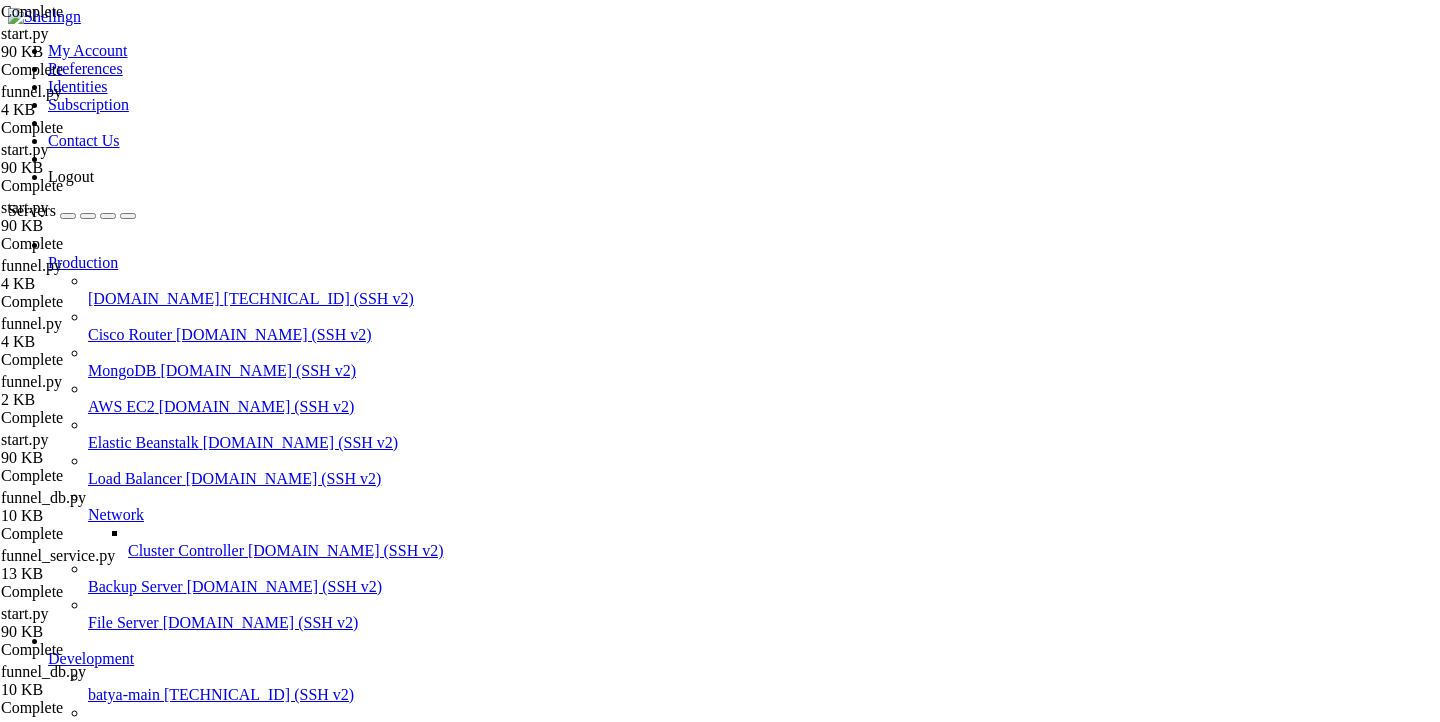 click on "Name Size Modified Perm.
  .. d---------   __pycache__ 4 KB [DATE] 19:08:04 drwxr-xr-x
  api_client.py 38 KB [DATE] 10:42:47 -[PERSON_NAME]-
  funnel_db.py 10 KB [DATE] 19:04:25 -[PERSON_NAME]-
  funnel_service.py 13 KB [DATE] 19:07:38 -[PERSON_NAME]-" at bounding box center (720, 1564) 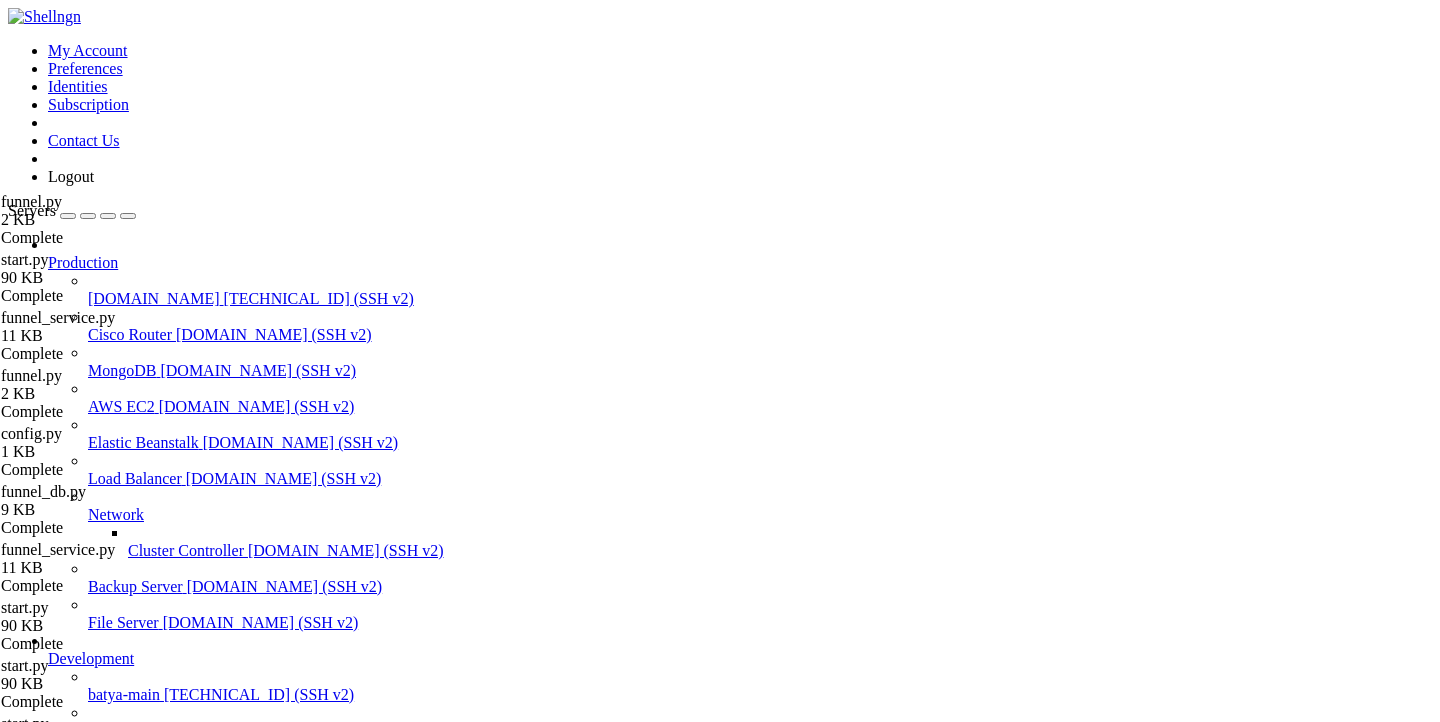 scroll, scrollTop: 367, scrollLeft: 0, axis: vertical 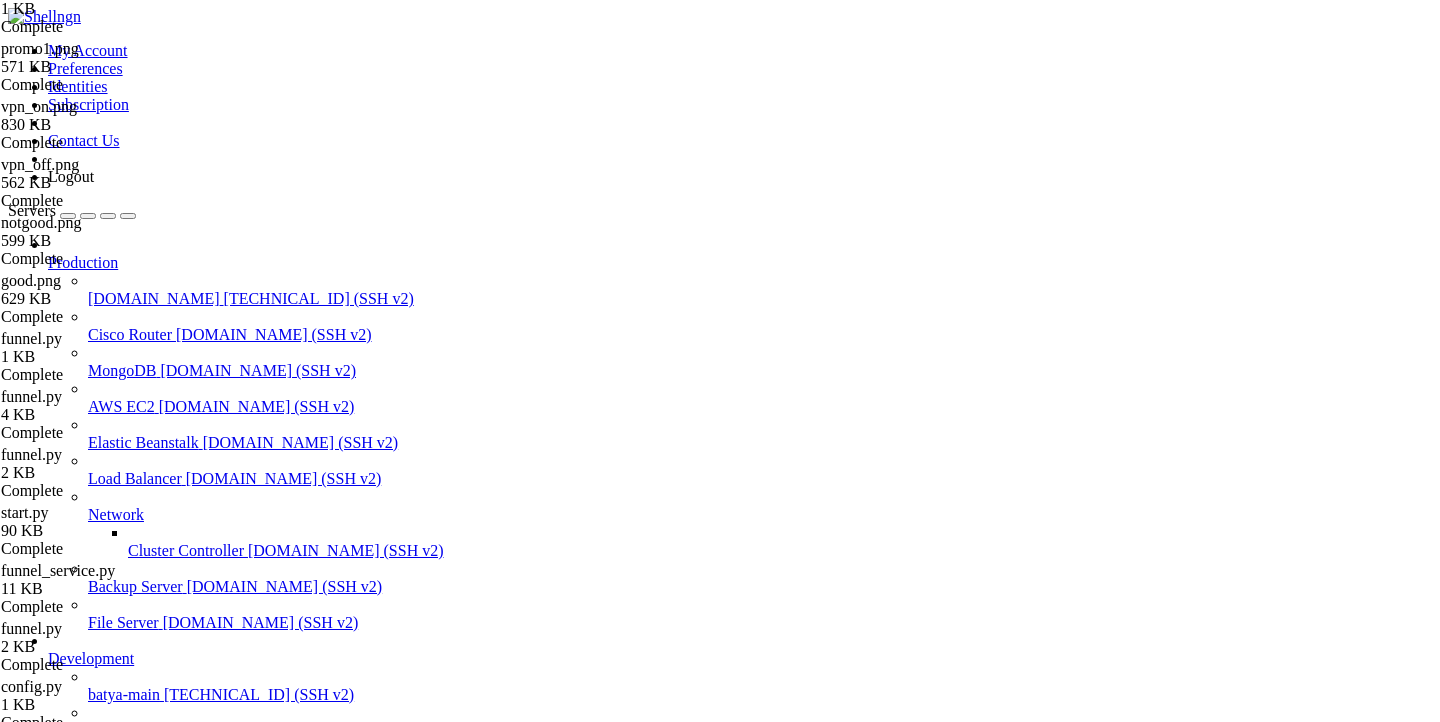 click on "Name" at bounding box center (298, 1268) 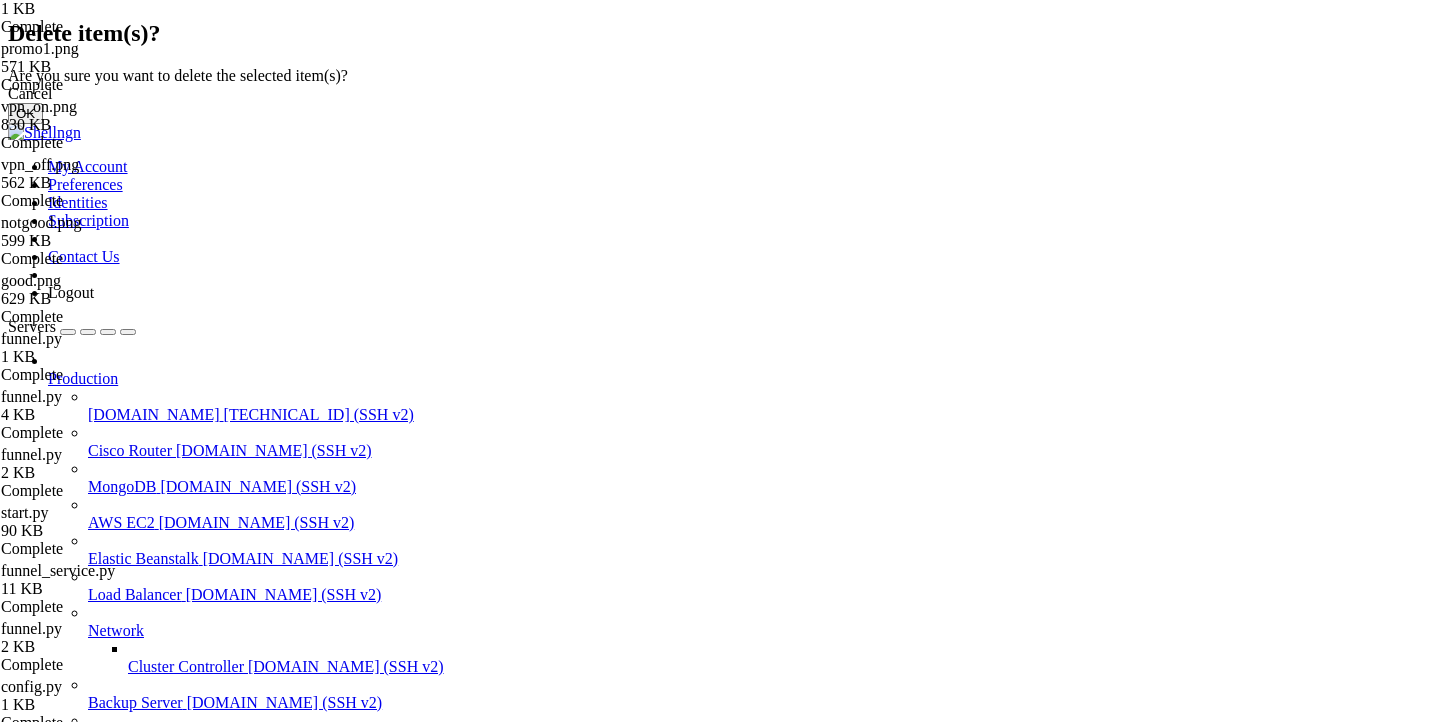 click on "OK" at bounding box center [25, 113] 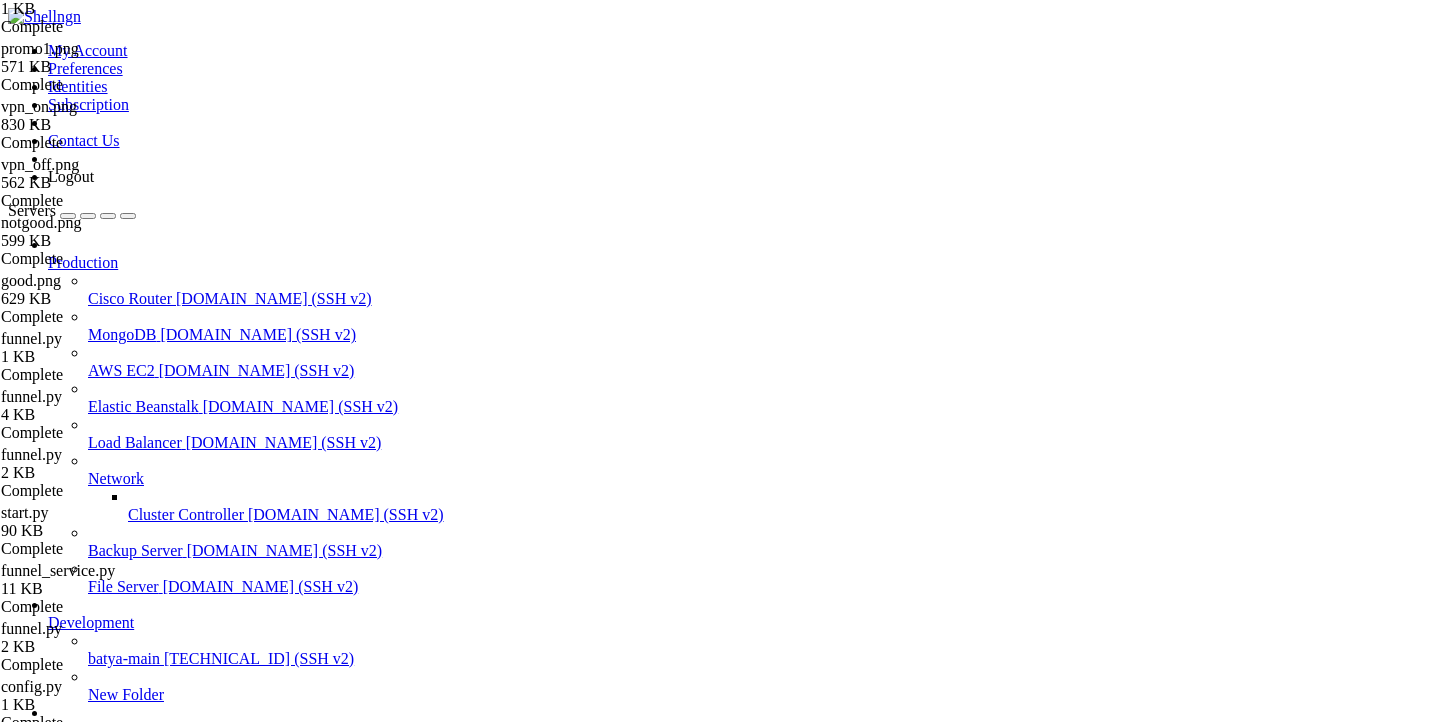 click on "New Server" at bounding box center (139, 2028) 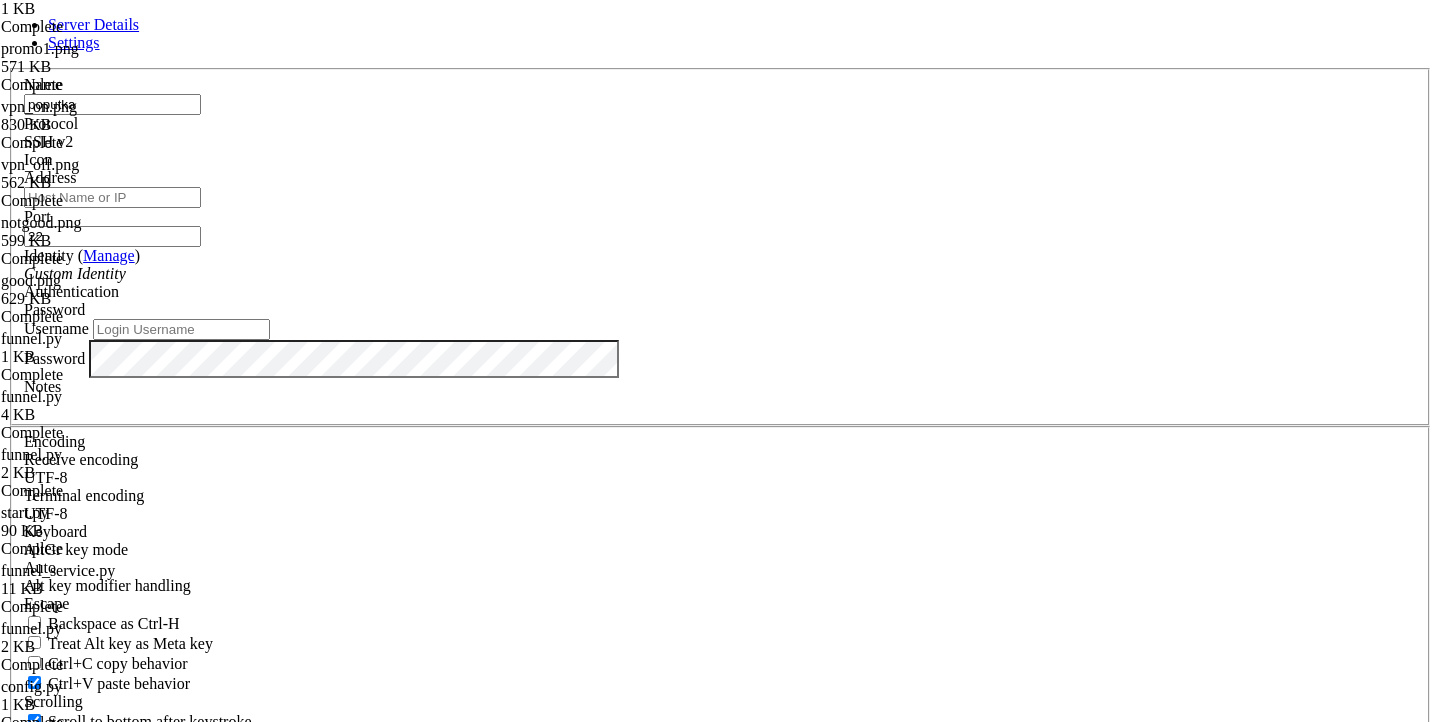 type on "poputka" 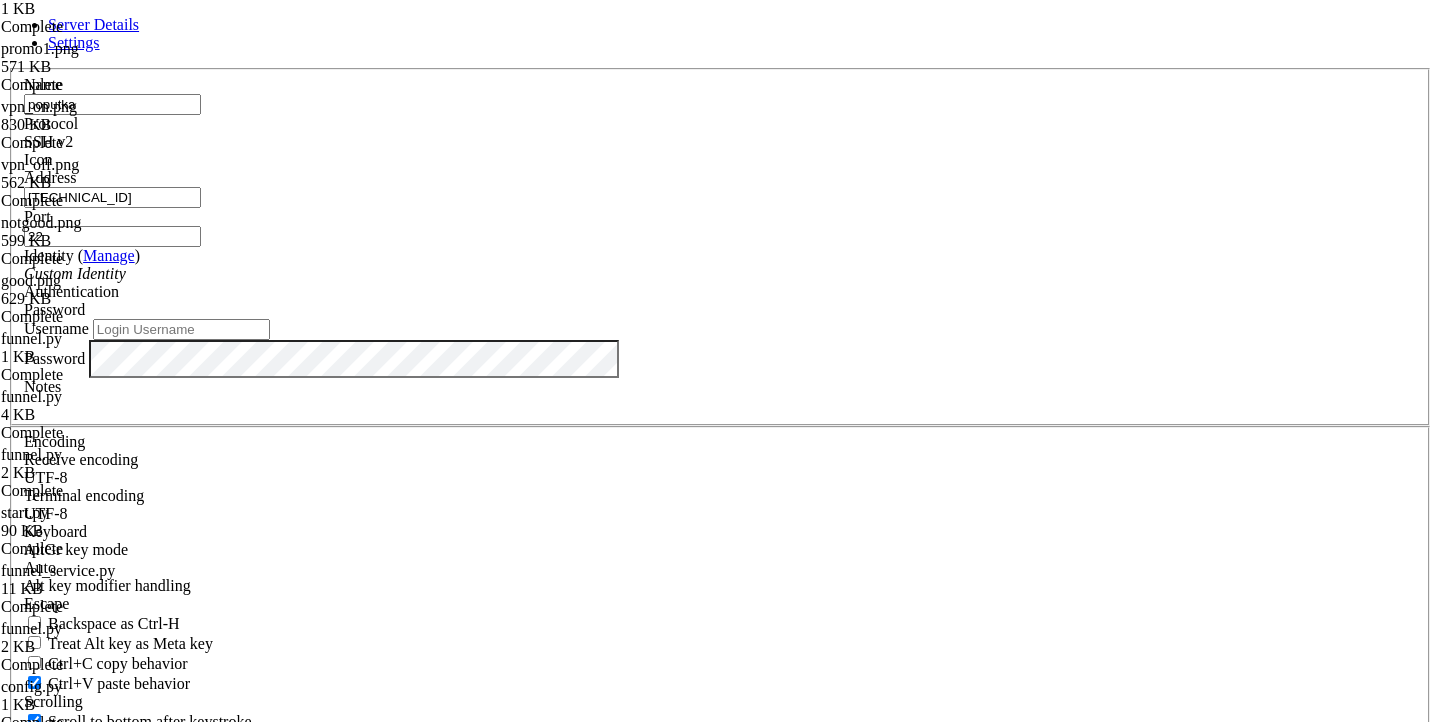 type on "[TECHNICAL_ID]" 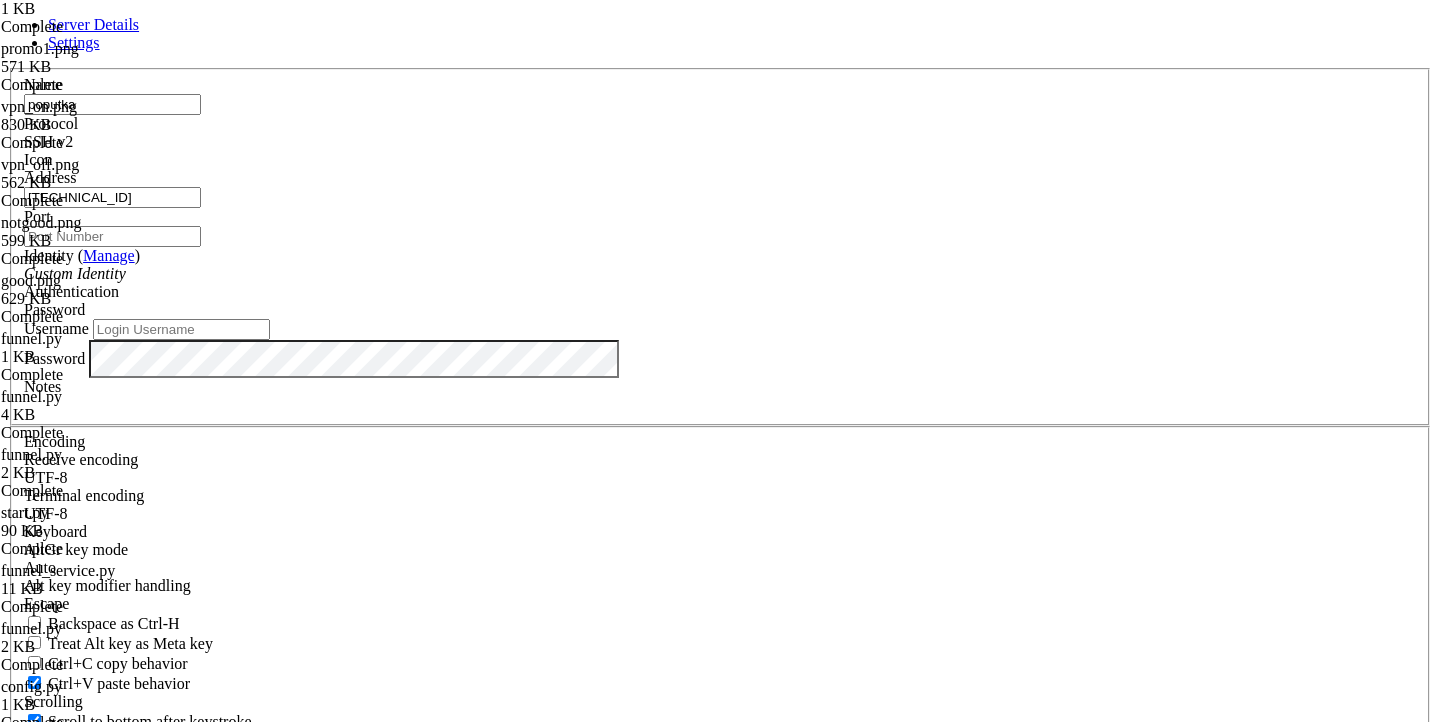 paste on "53572" 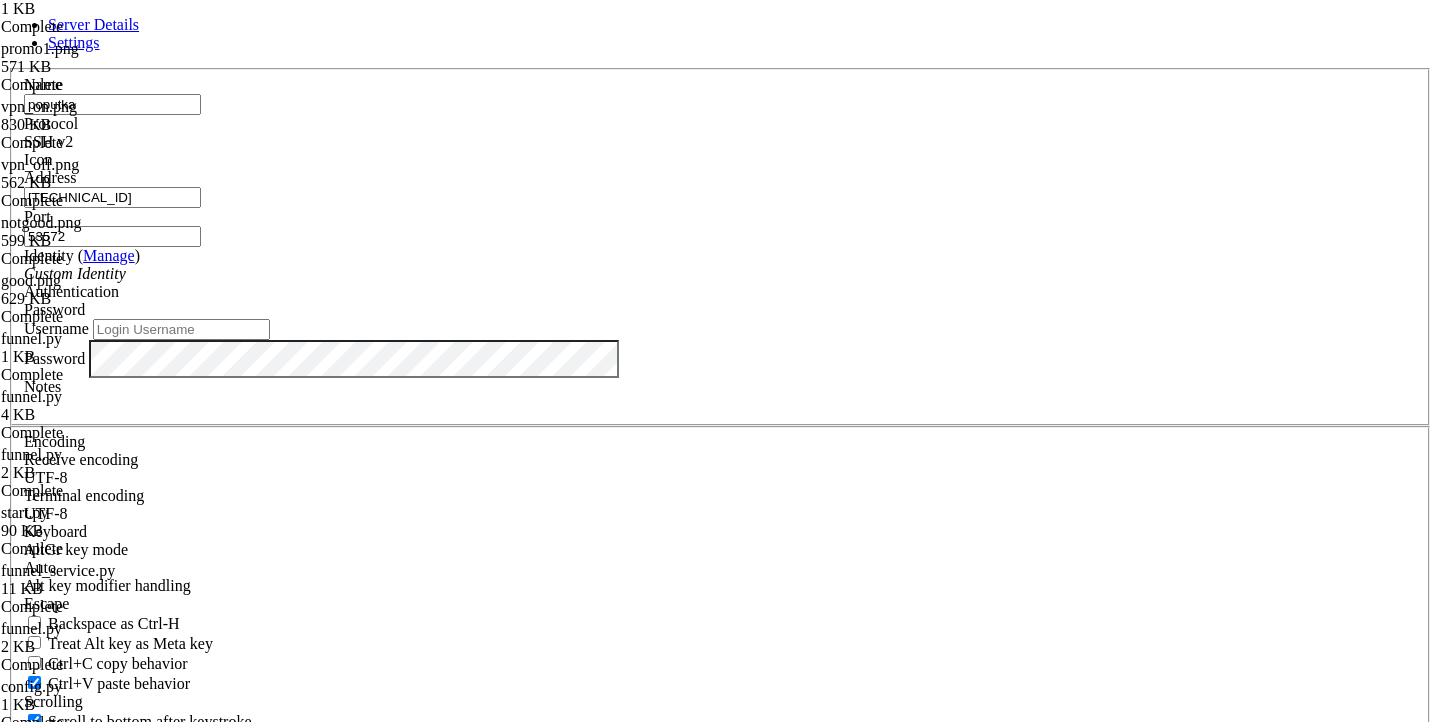 type on "53572" 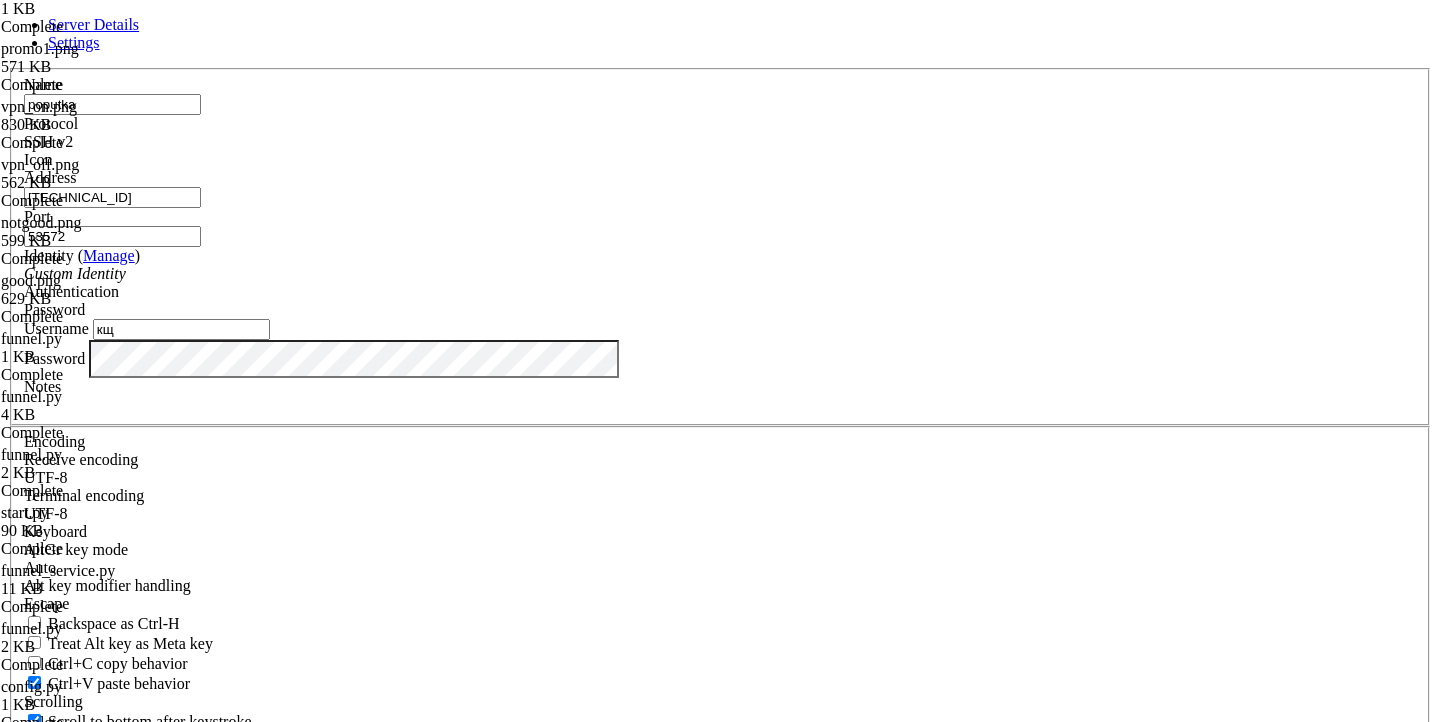 type on "к" 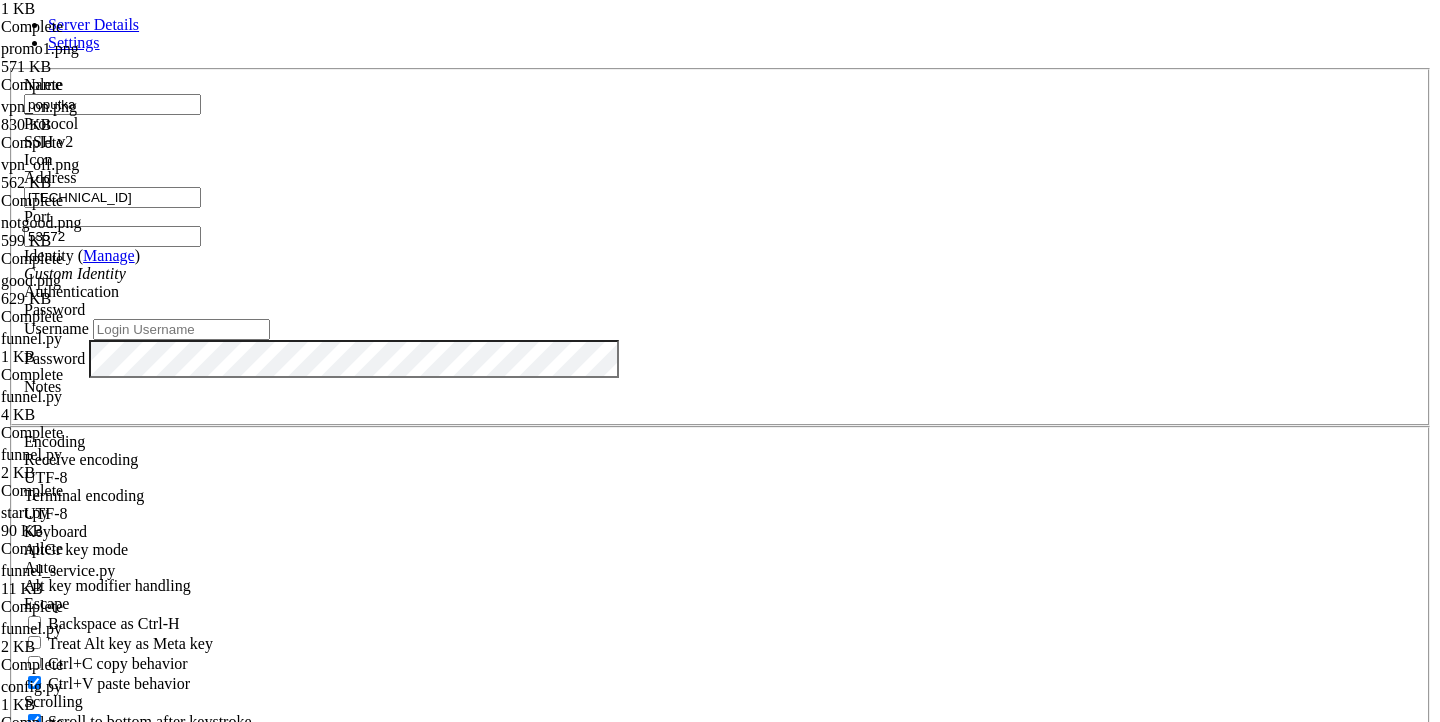 type on "e" 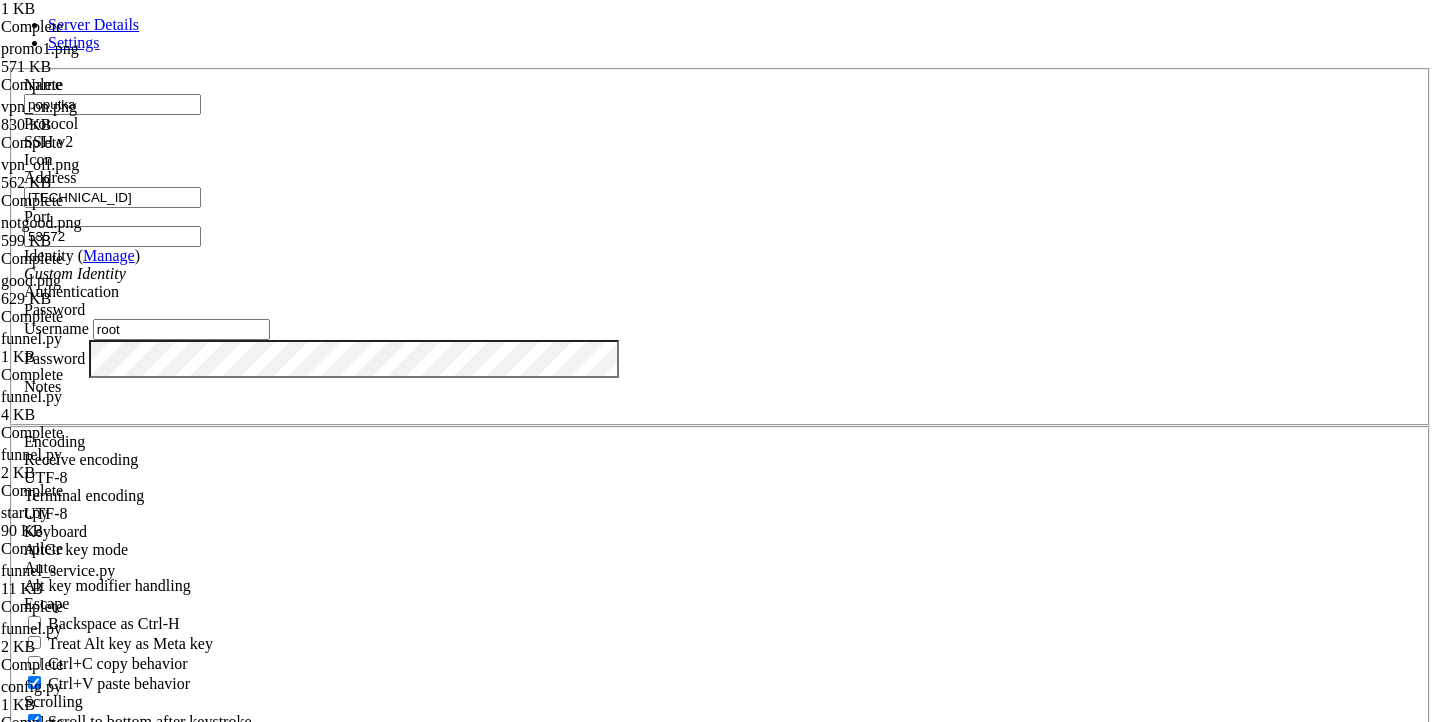 type on "root" 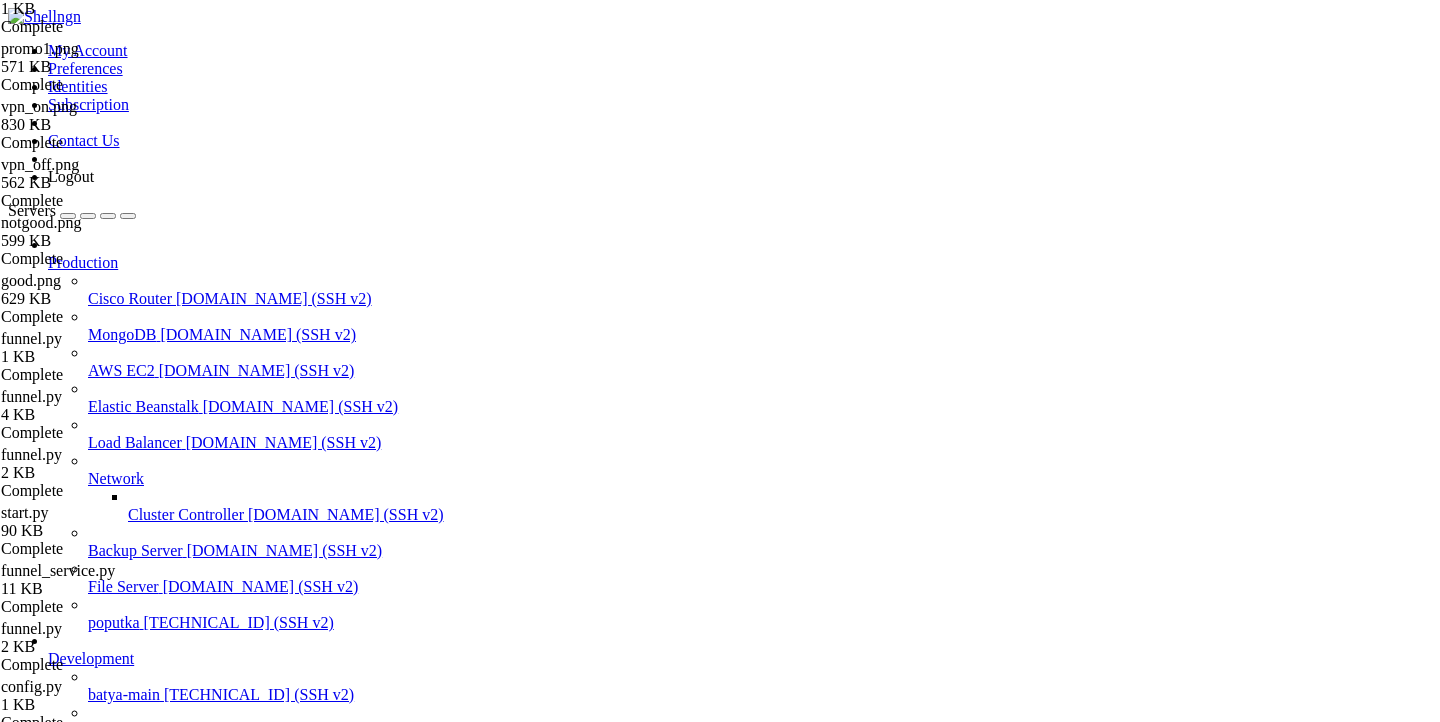 click on "poputka" at bounding box center [114, 622] 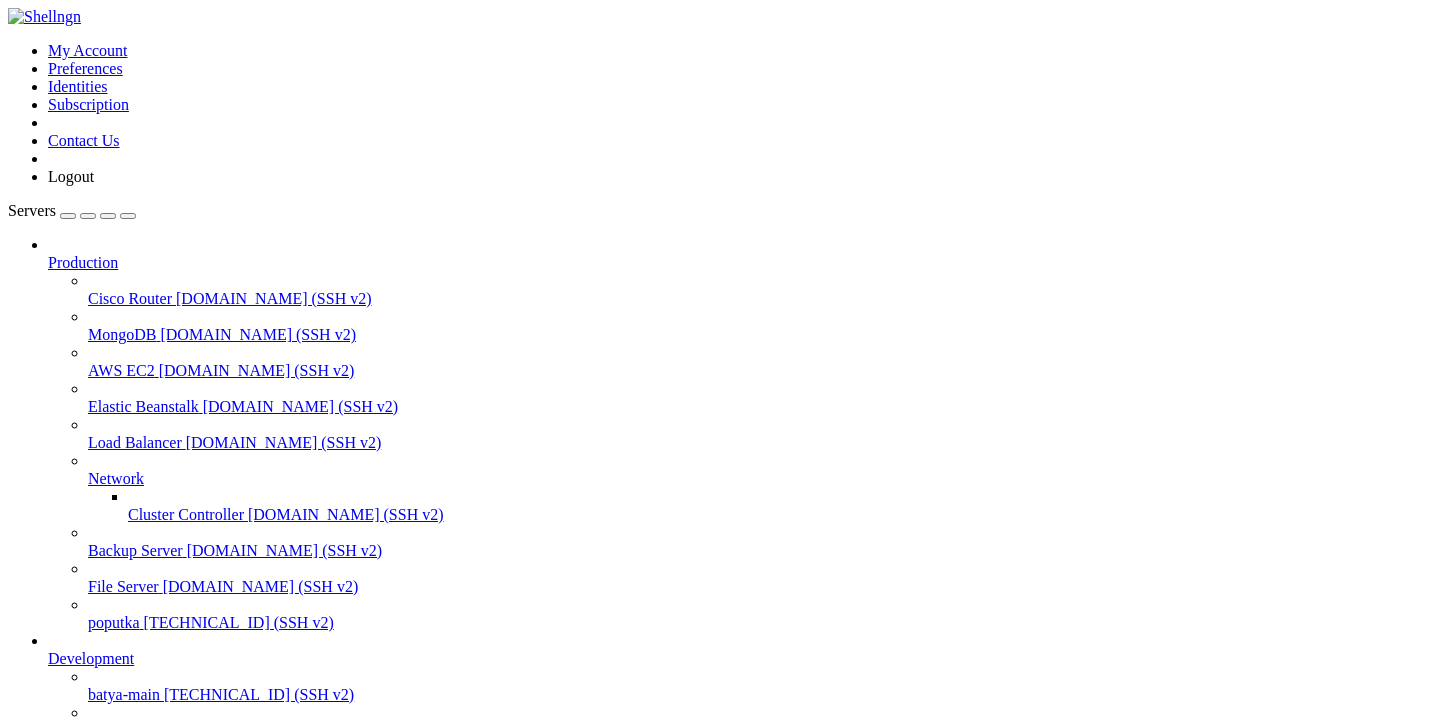 click on "Reconnect" at bounding box center (48, 1230) 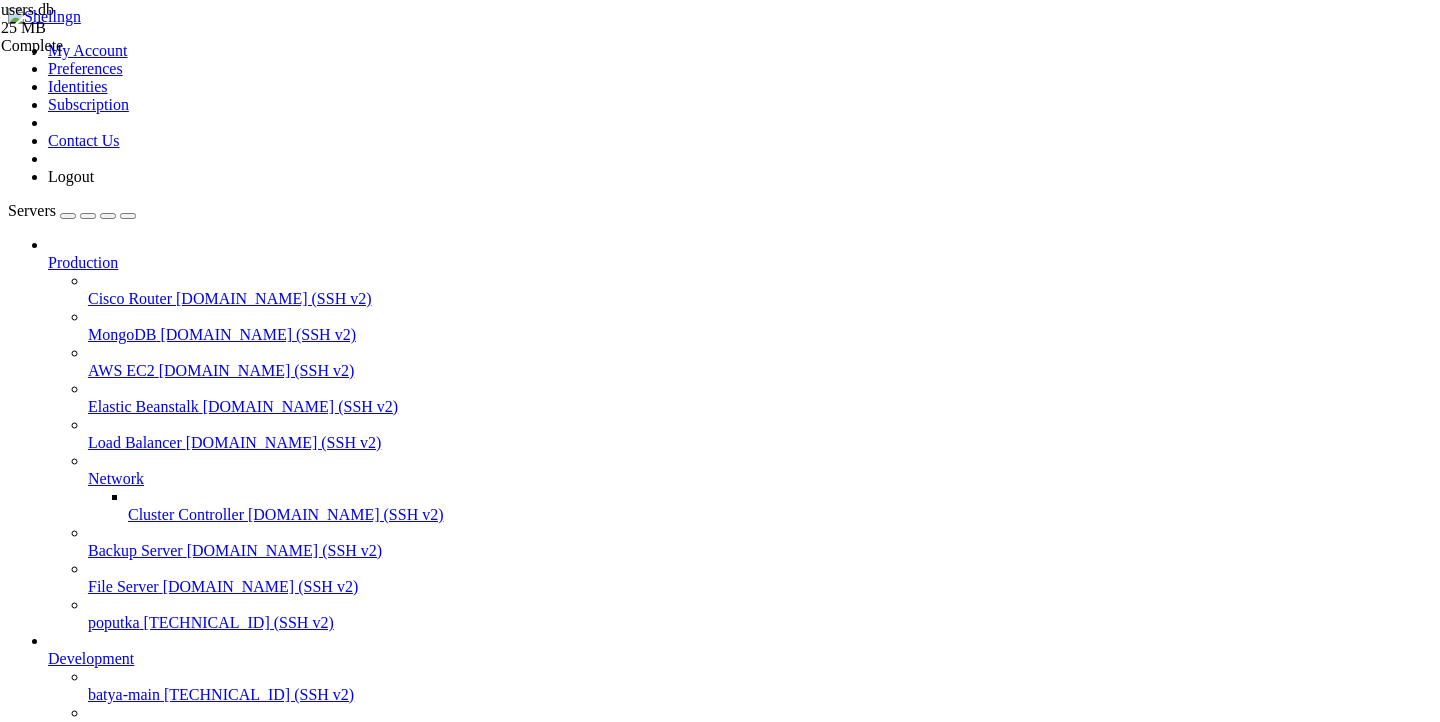 scroll, scrollTop: 3977, scrollLeft: 0, axis: vertical 